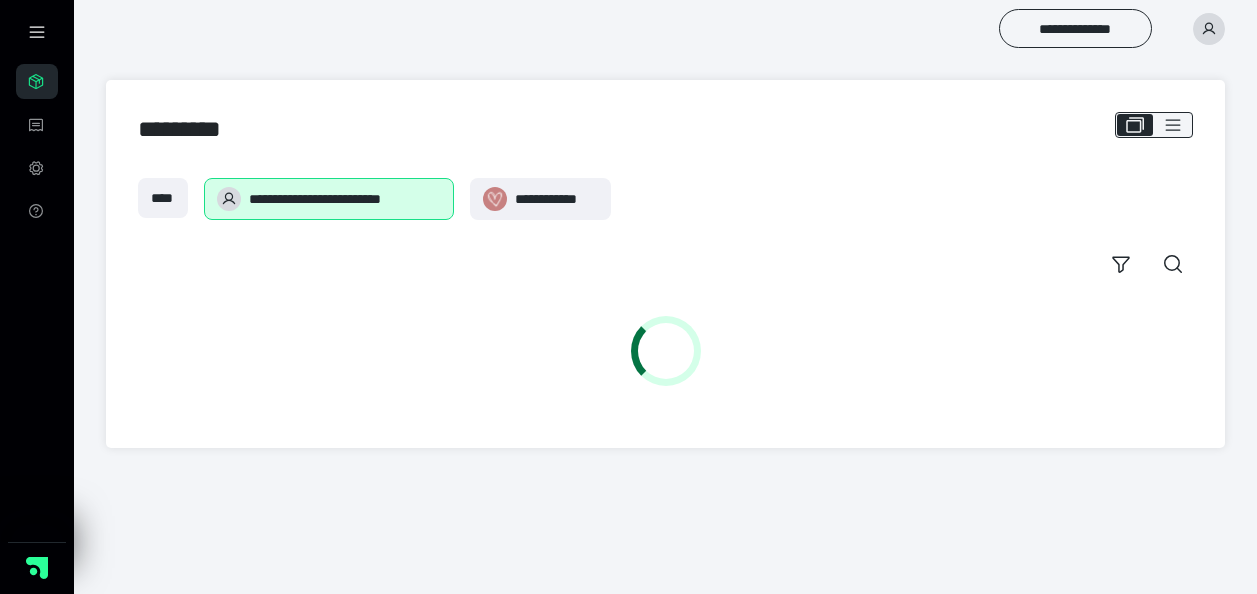 scroll, scrollTop: 0, scrollLeft: 0, axis: both 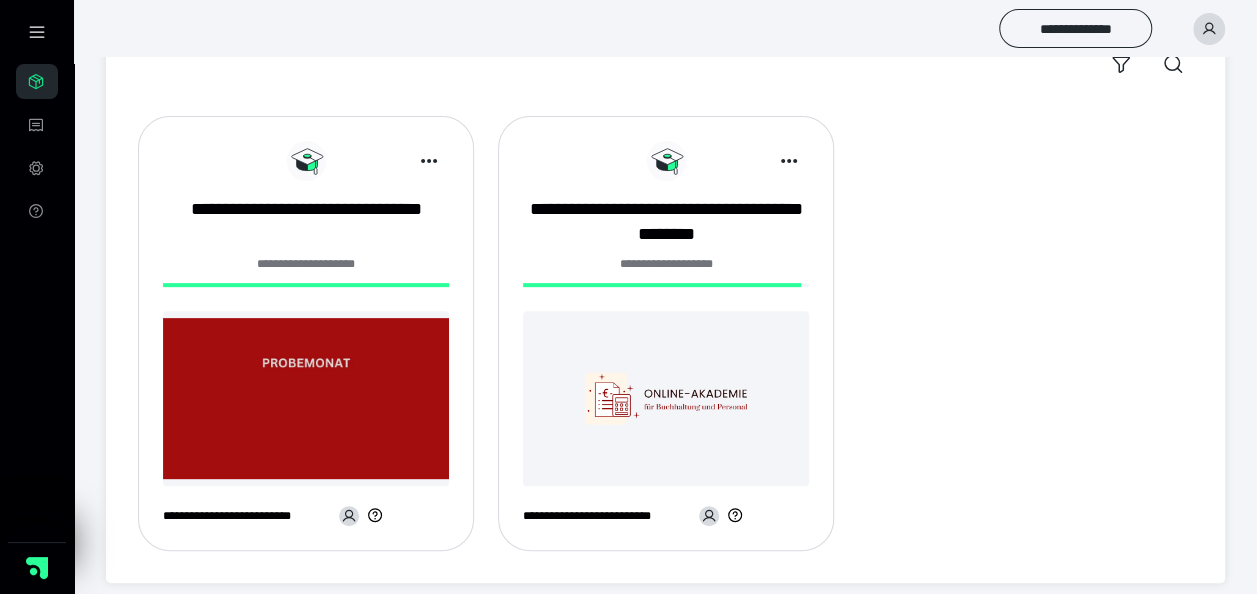 click at bounding box center (666, 398) 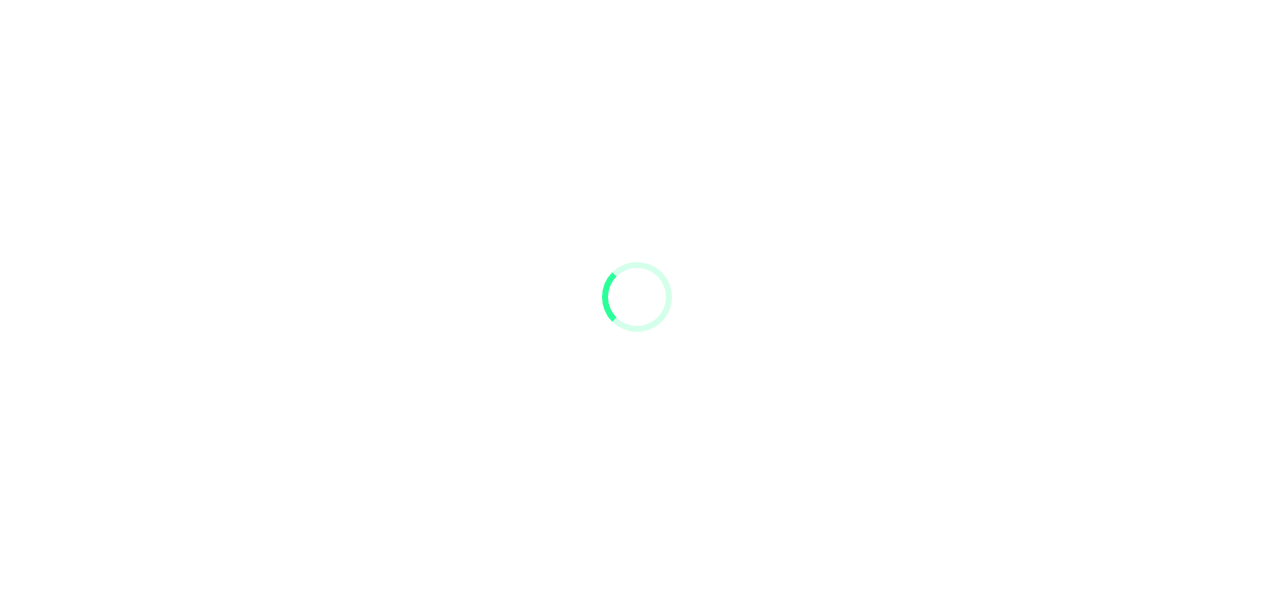 scroll, scrollTop: 0, scrollLeft: 0, axis: both 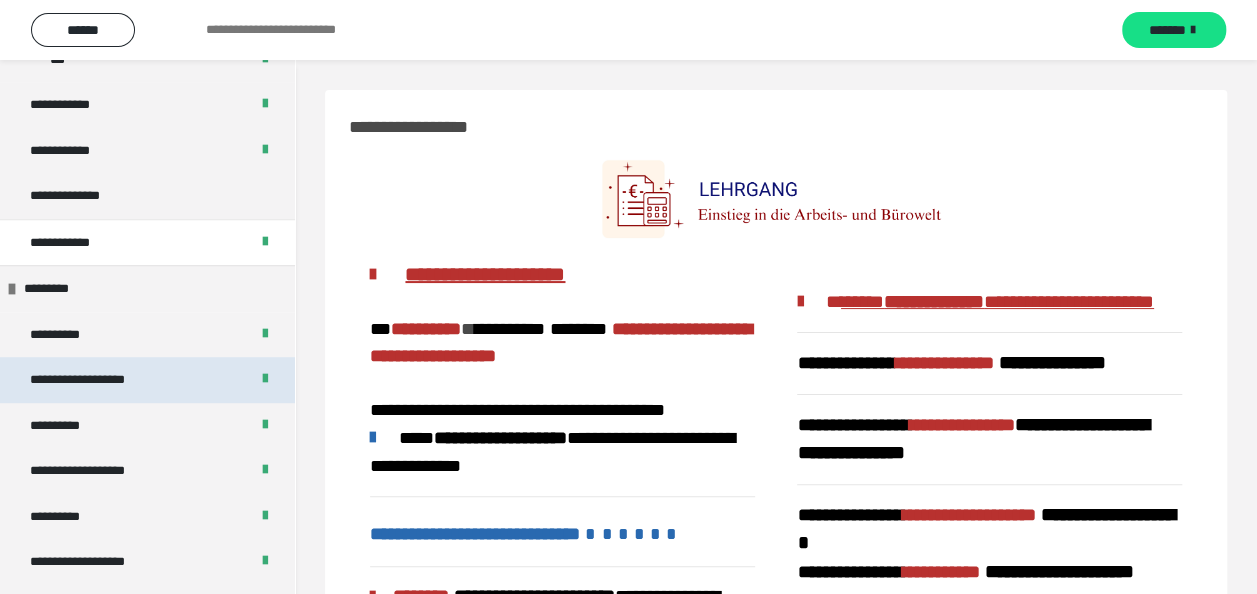 click on "**********" at bounding box center (96, 380) 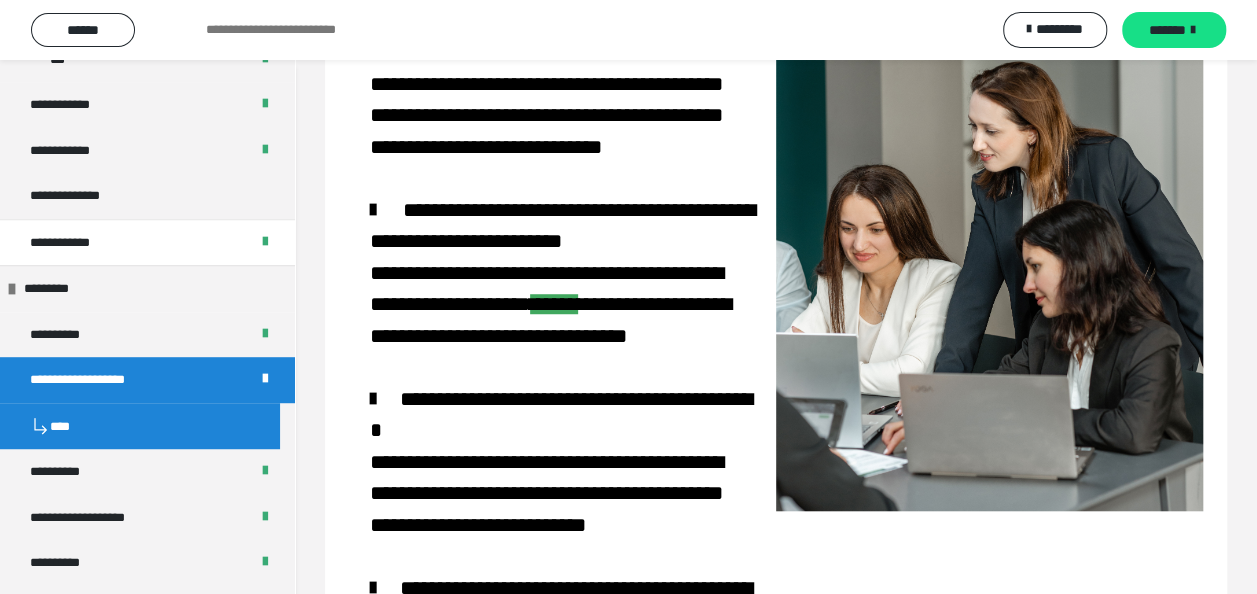 scroll, scrollTop: 843, scrollLeft: 0, axis: vertical 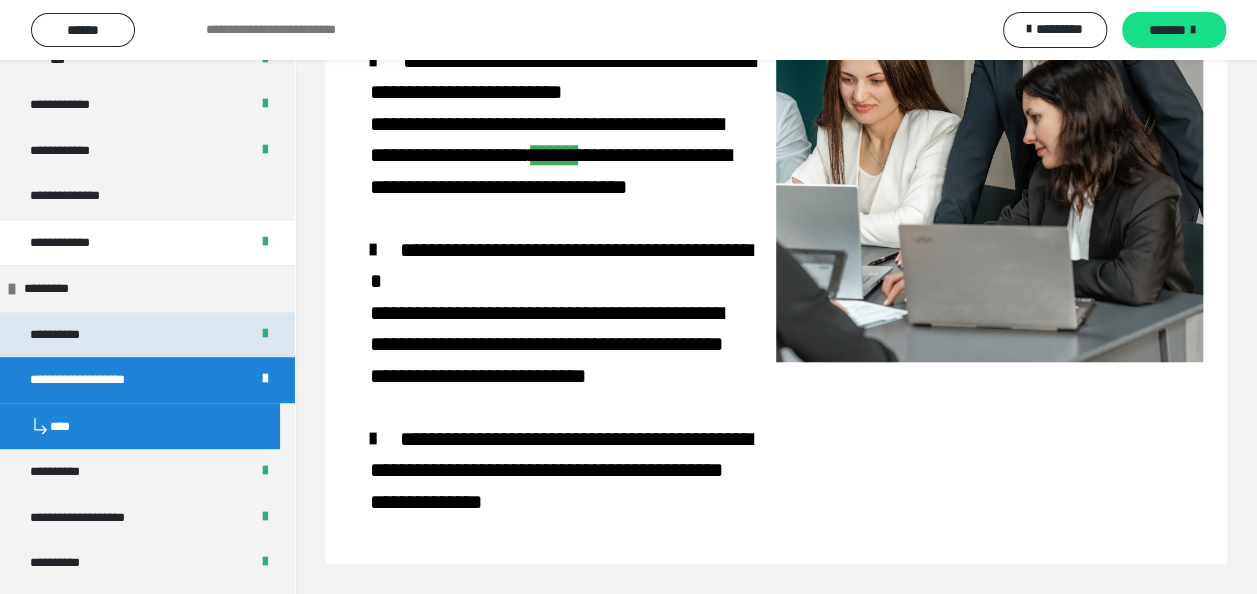 click on "**********" at bounding box center [67, 335] 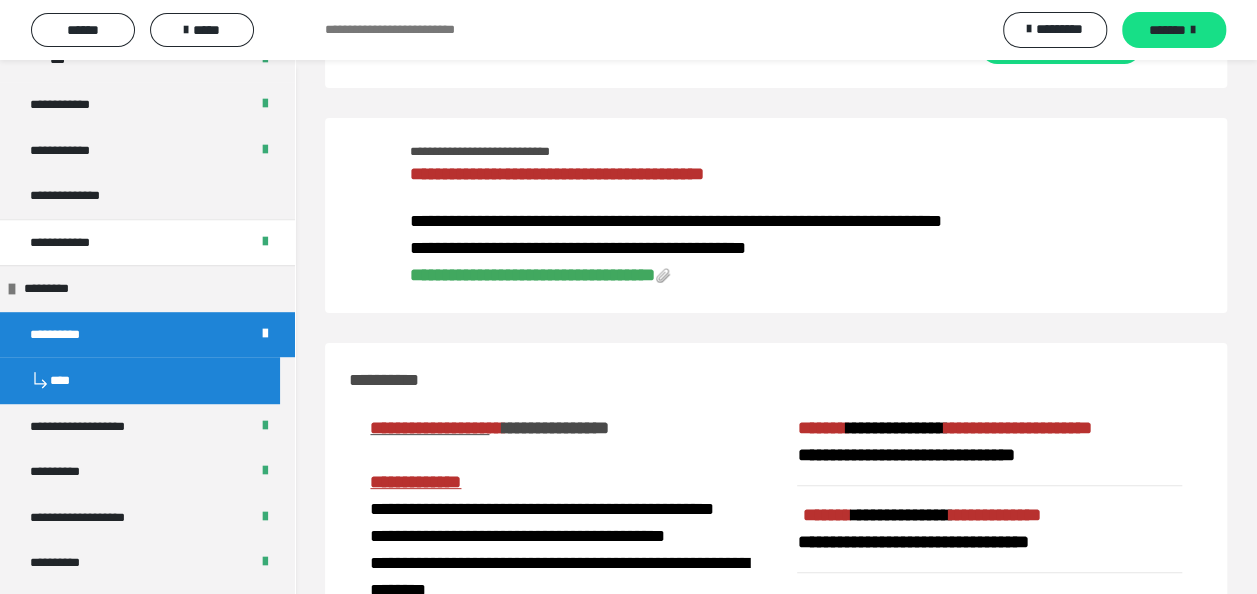scroll, scrollTop: 0, scrollLeft: 0, axis: both 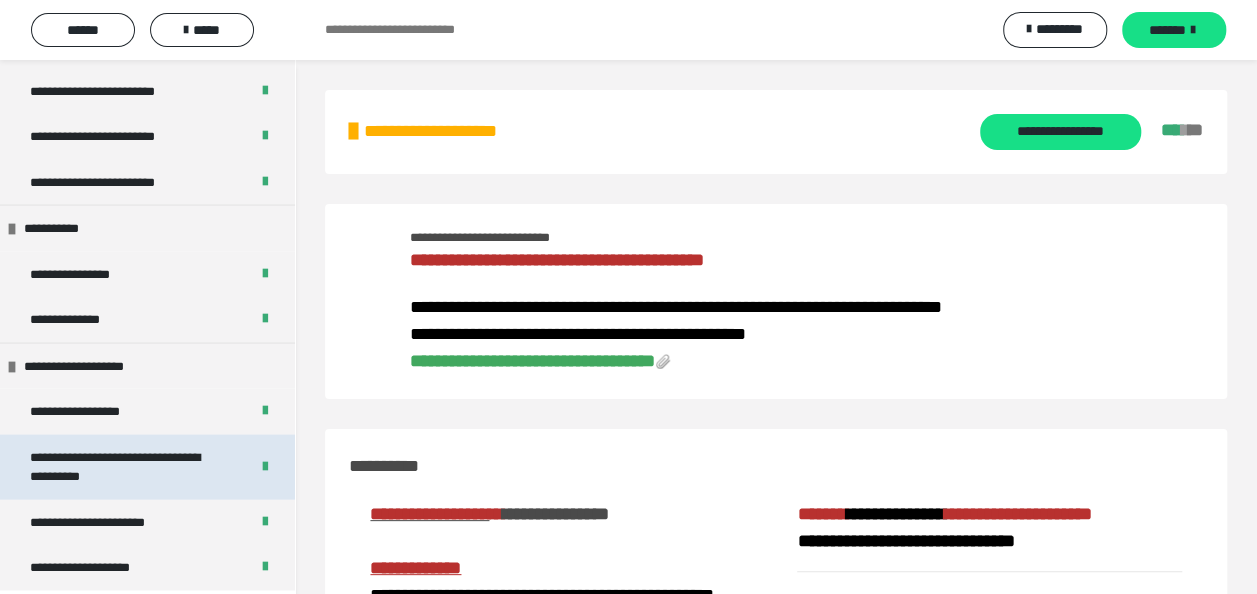 click on "**********" at bounding box center (124, 467) 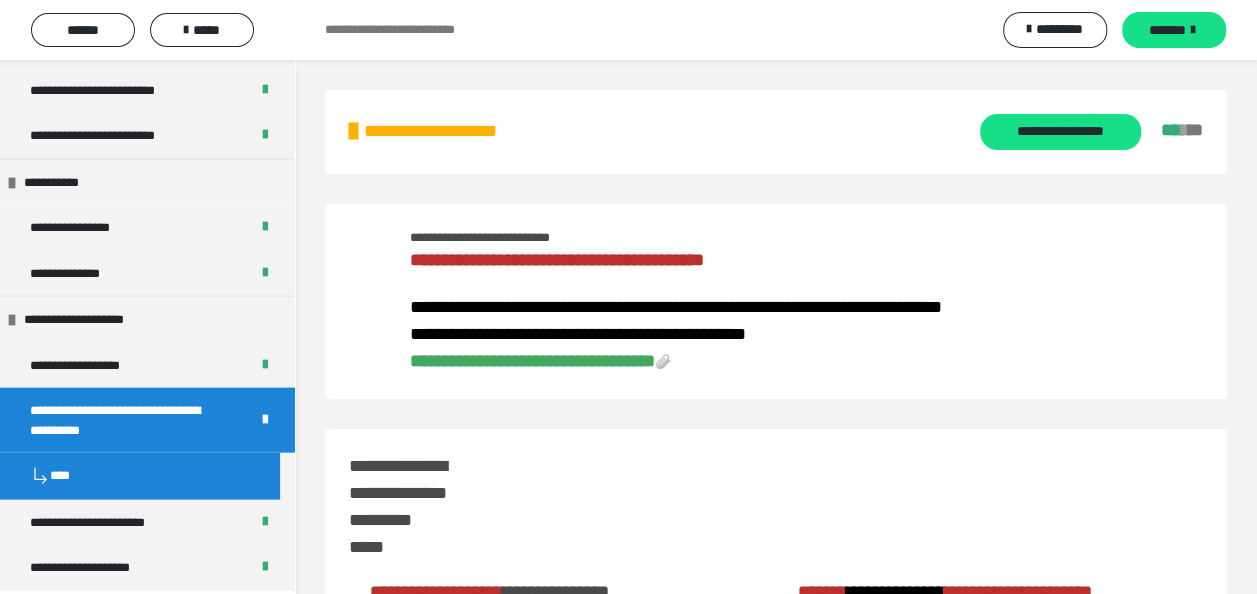 scroll, scrollTop: 1921, scrollLeft: 0, axis: vertical 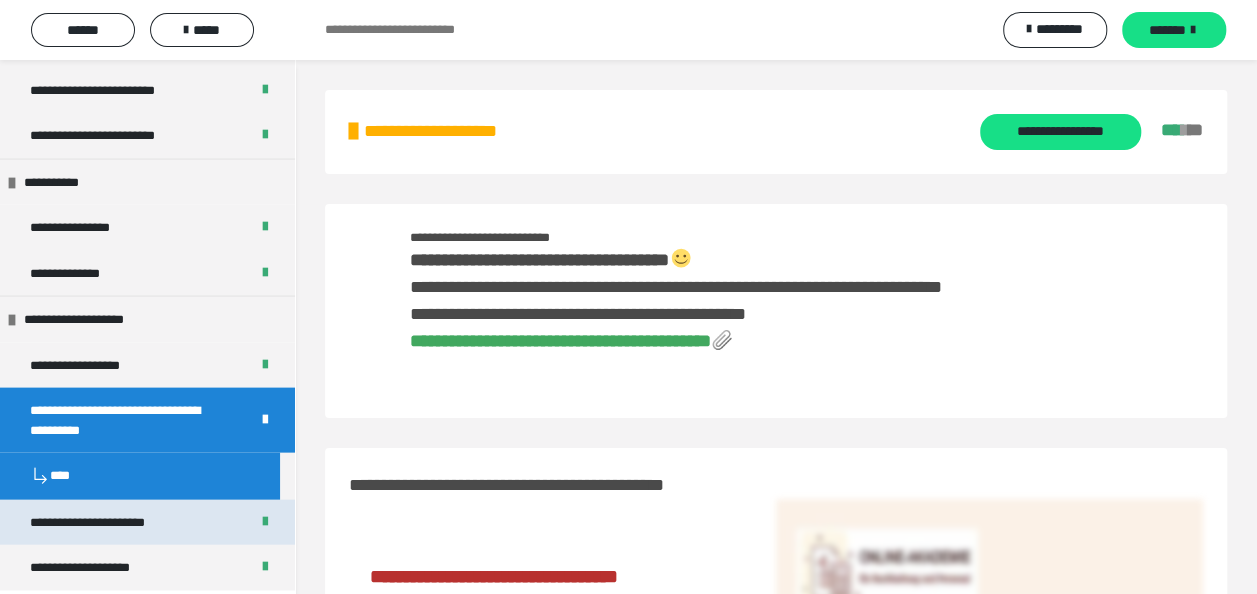 click on "**********" at bounding box center (147, 523) 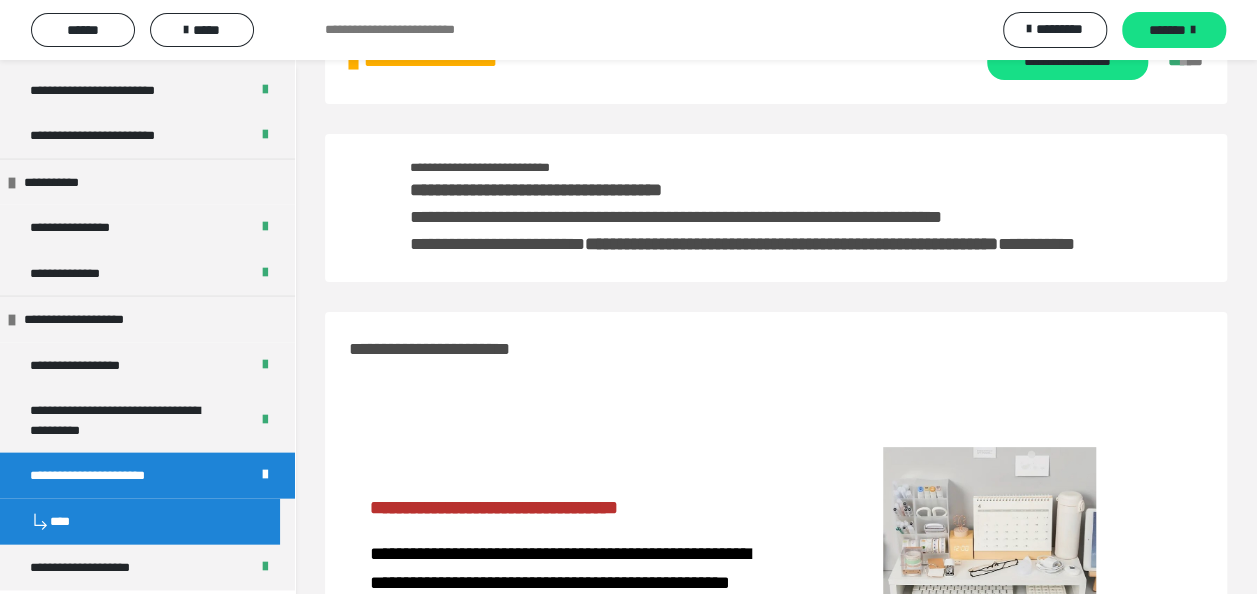 scroll, scrollTop: 100, scrollLeft: 0, axis: vertical 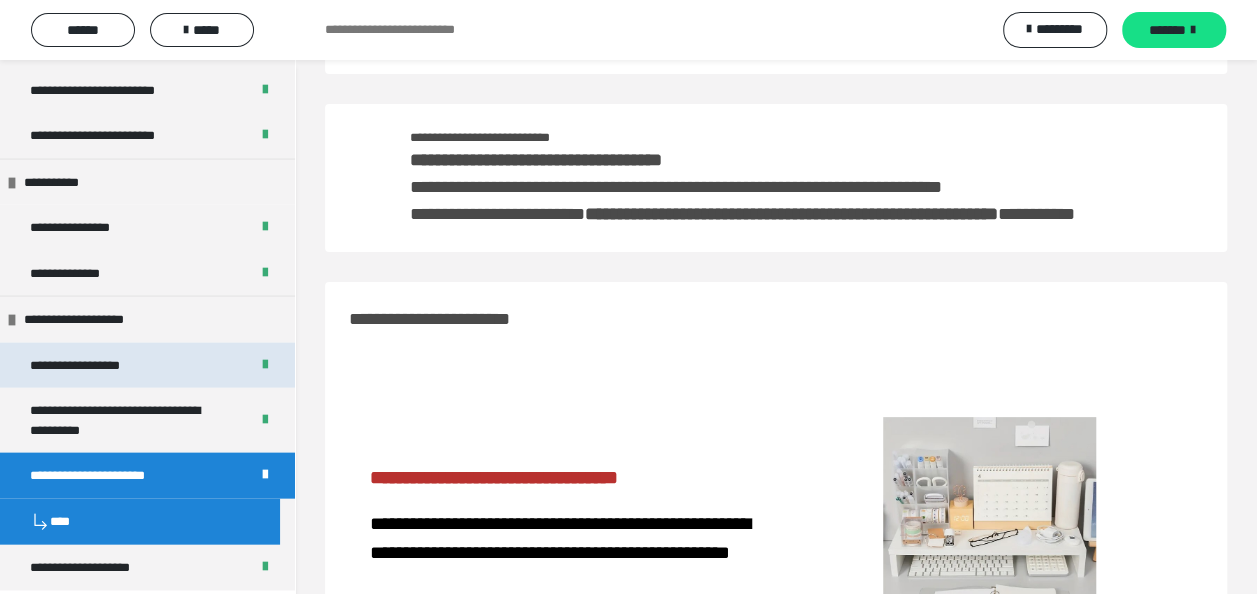 click on "**********" at bounding box center [147, 366] 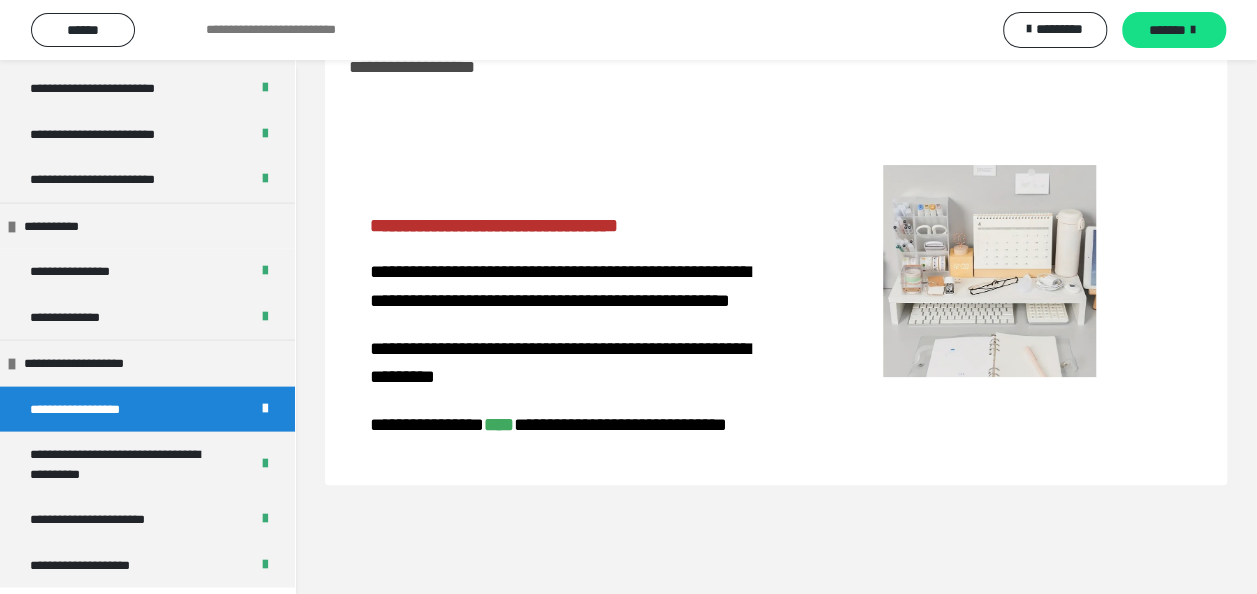 scroll, scrollTop: 1921, scrollLeft: 0, axis: vertical 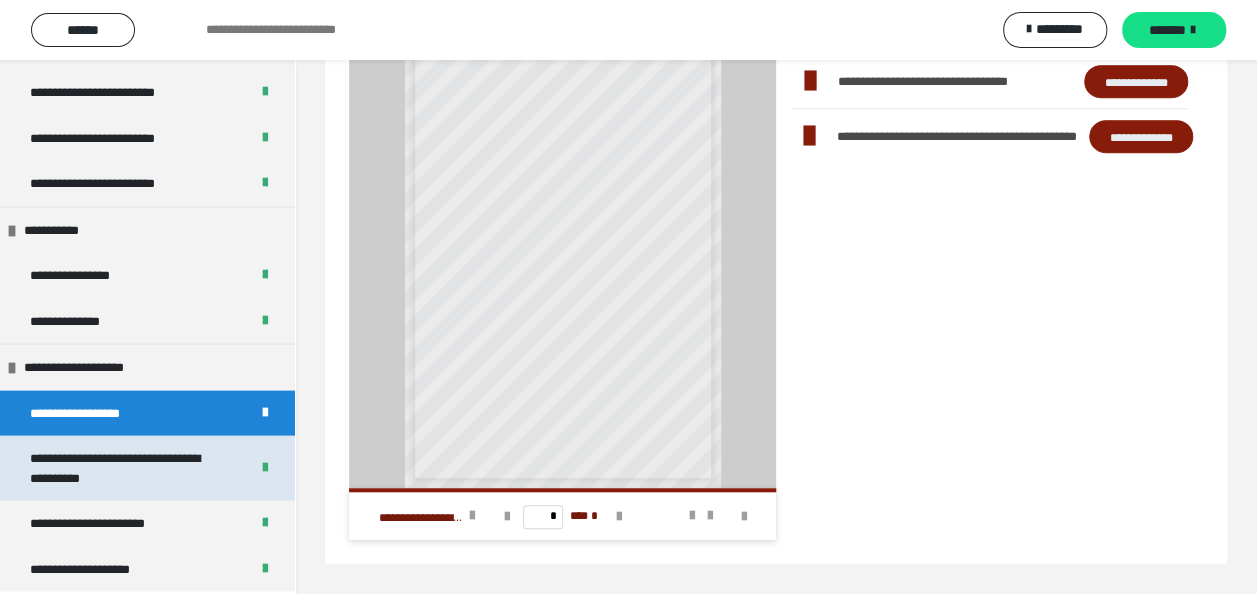 click on "**********" at bounding box center (124, 467) 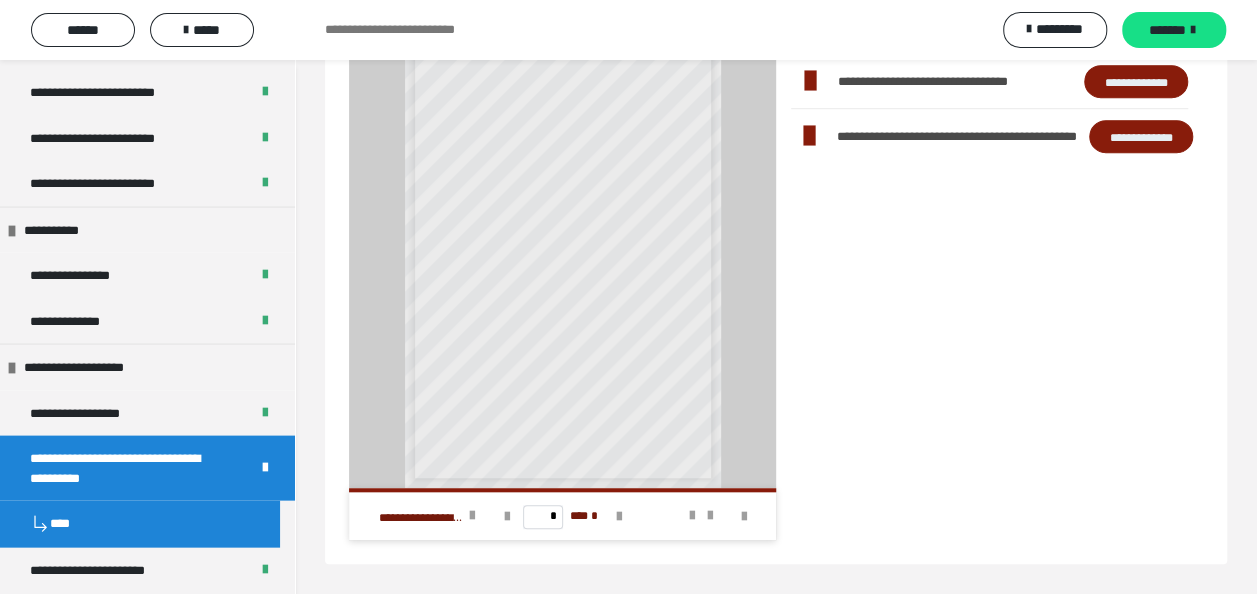 scroll, scrollTop: 1968, scrollLeft: 0, axis: vertical 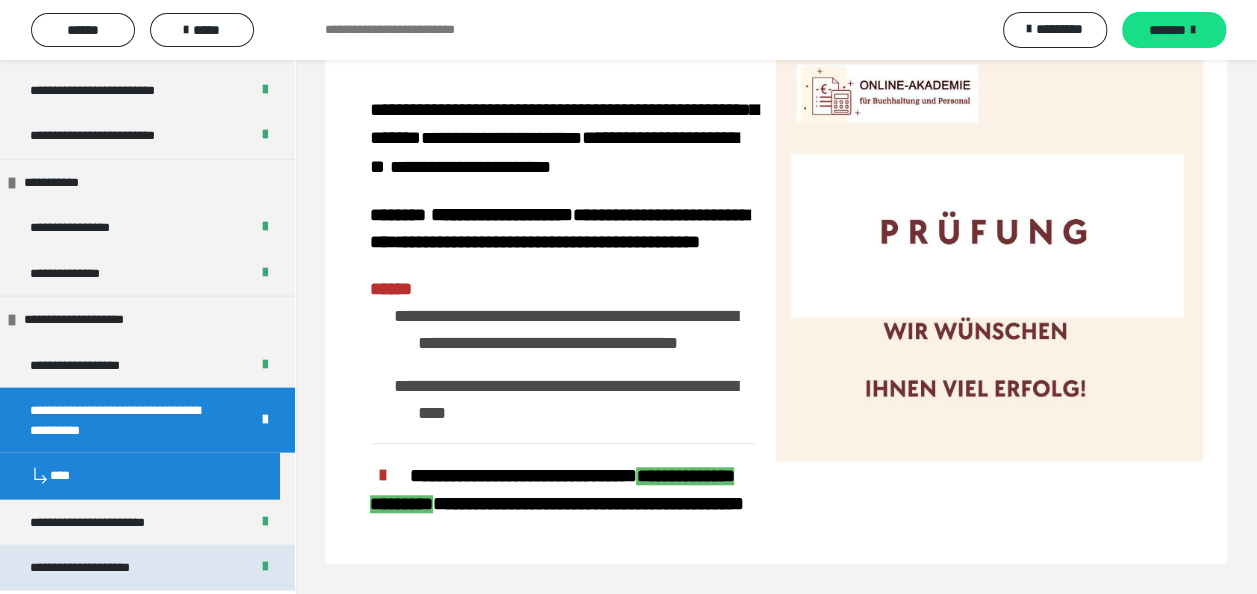 click on "**********" at bounding box center [98, 568] 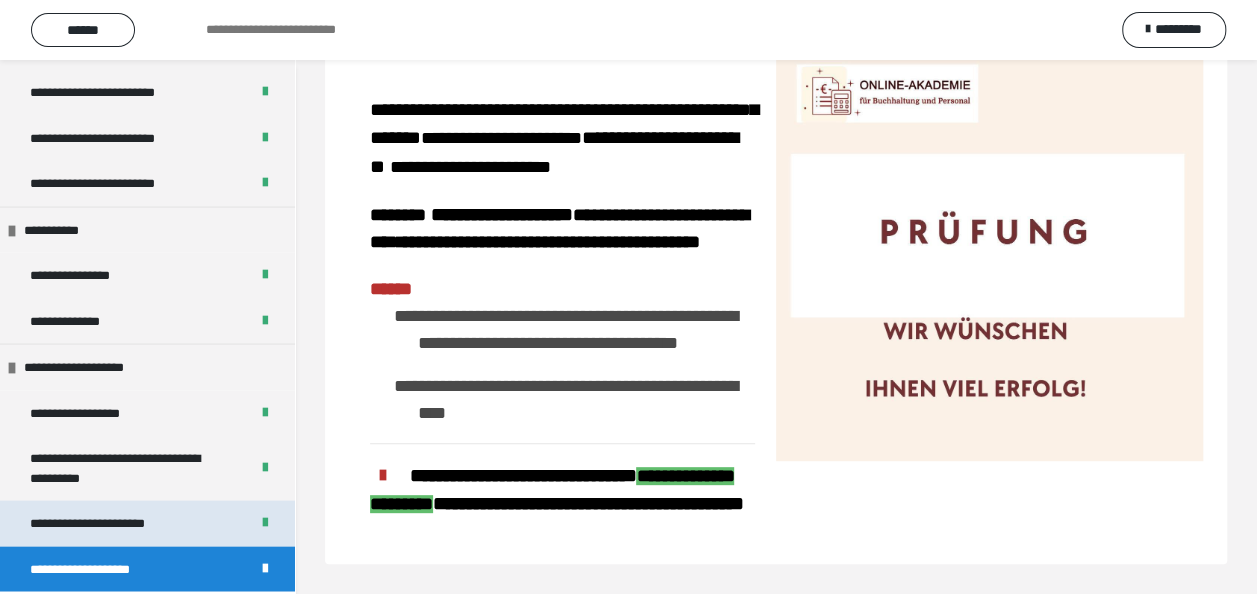 scroll, scrollTop: 60, scrollLeft: 0, axis: vertical 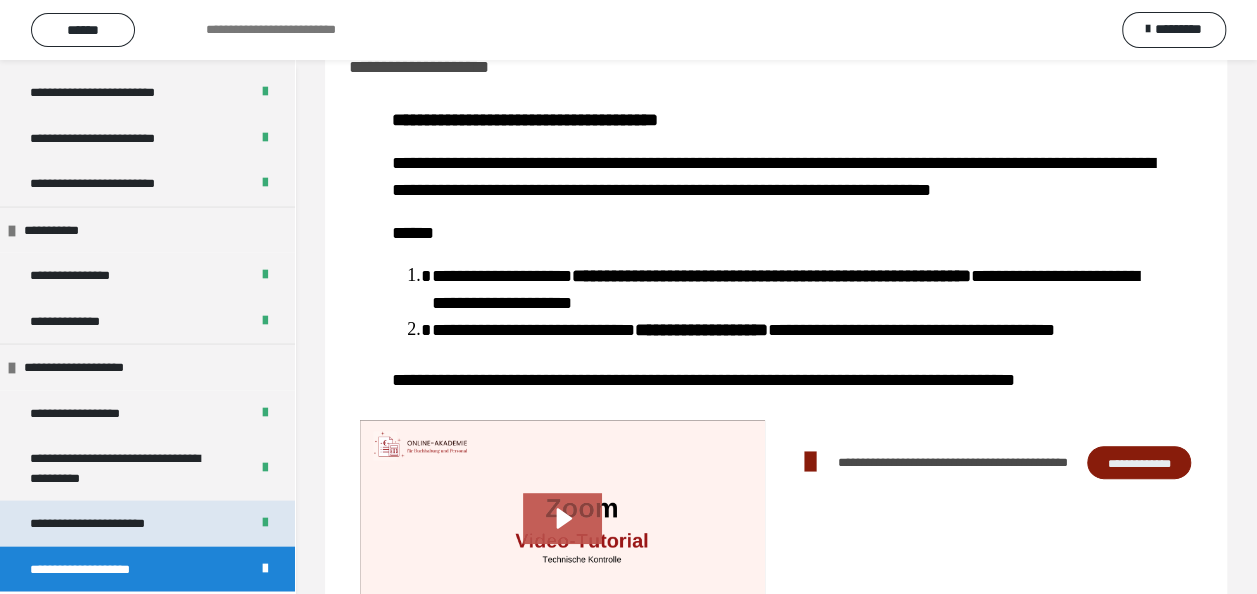 click on "**********" at bounding box center (113, 523) 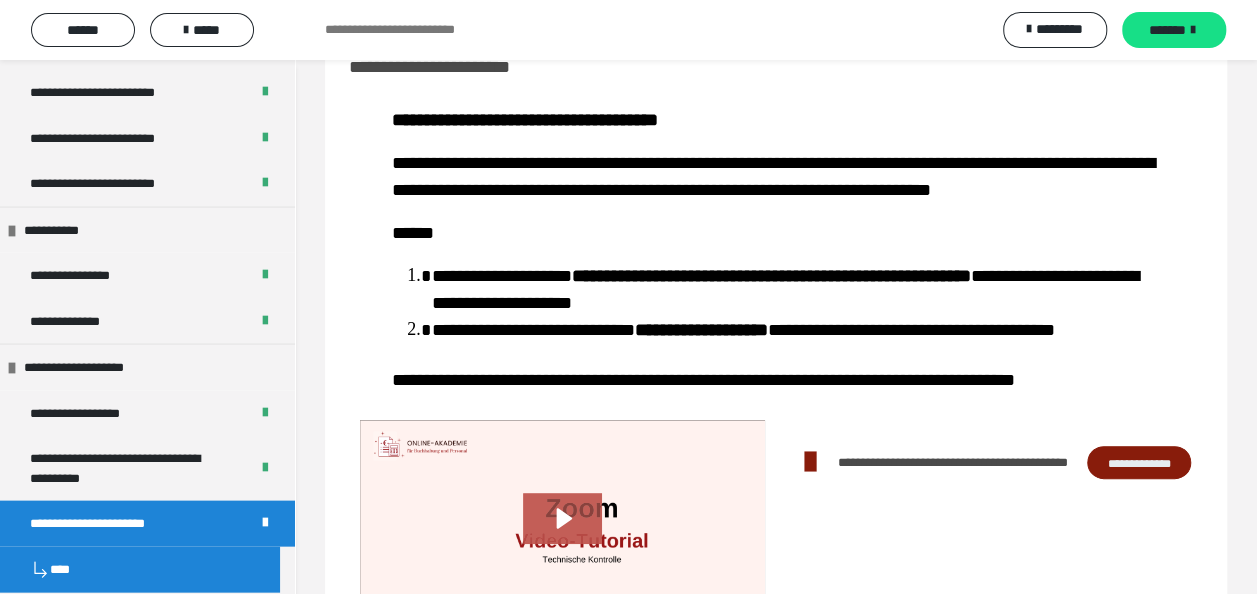 scroll, scrollTop: 1968, scrollLeft: 0, axis: vertical 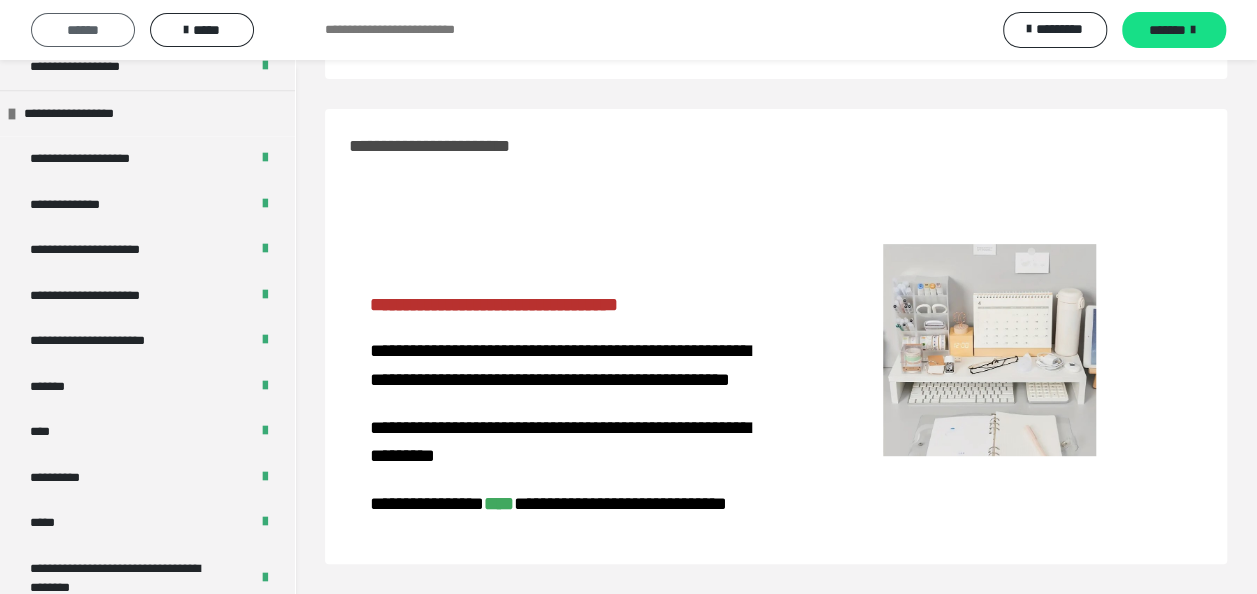 click on "******" at bounding box center [83, 30] 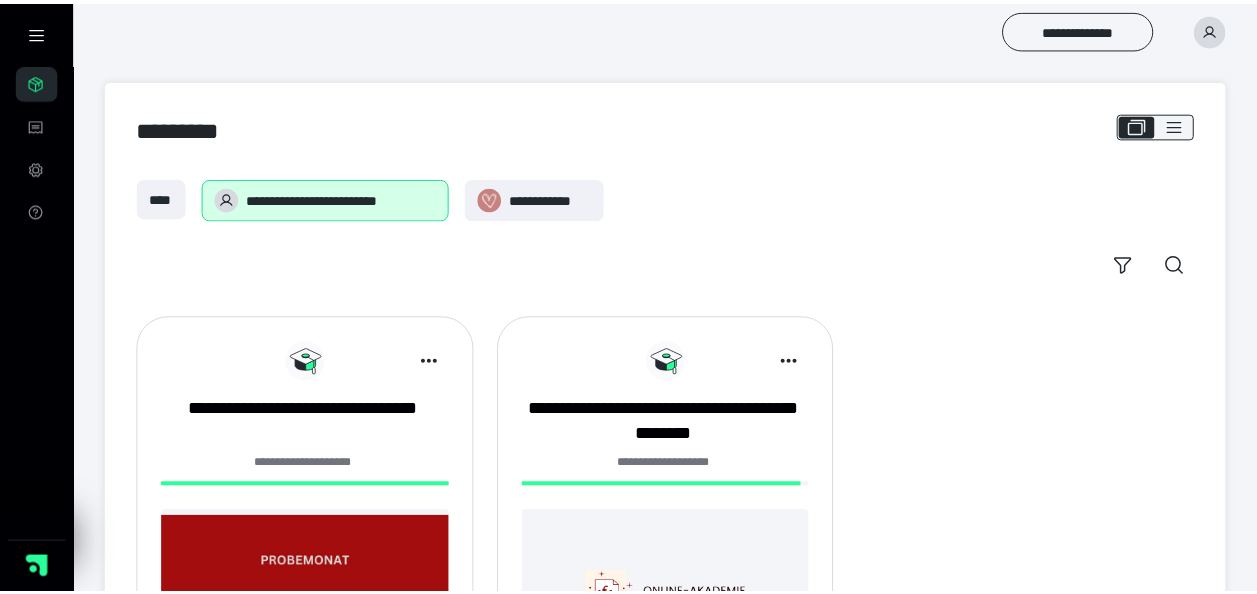 scroll, scrollTop: 0, scrollLeft: 0, axis: both 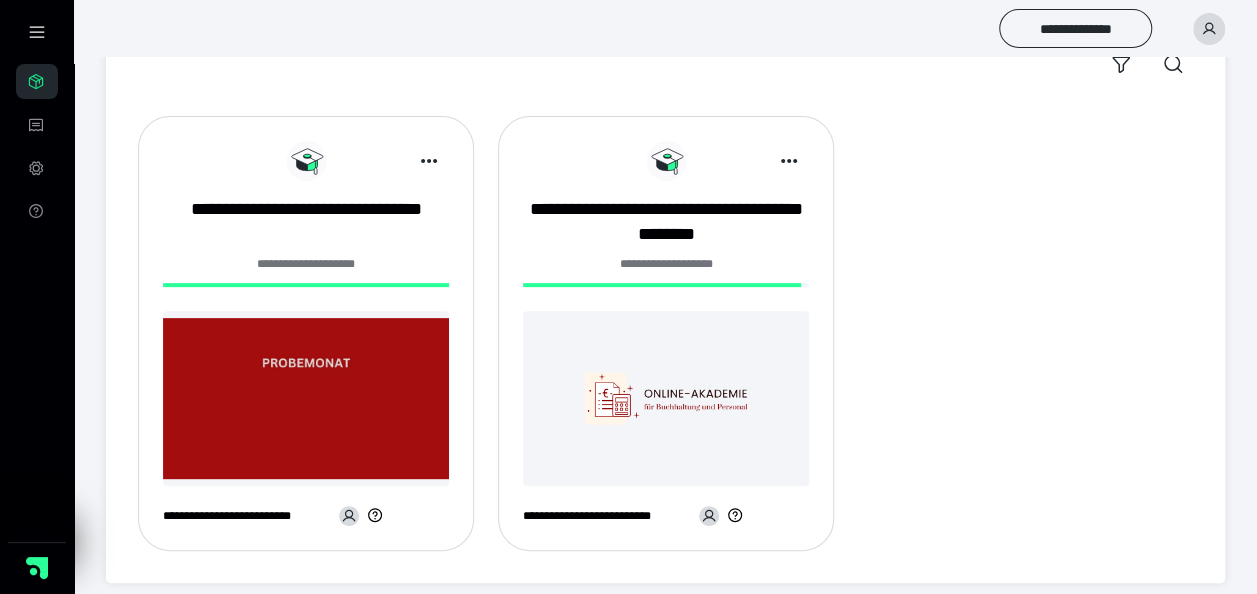click on "**********" at bounding box center (666, 341) 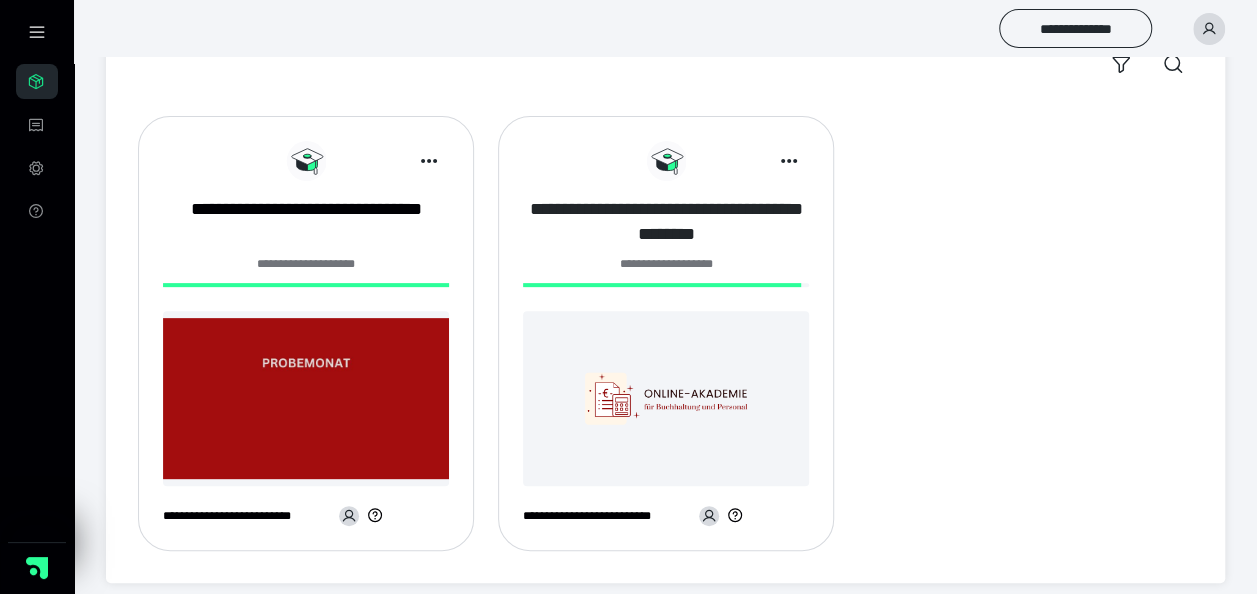 click on "**********" at bounding box center (666, 222) 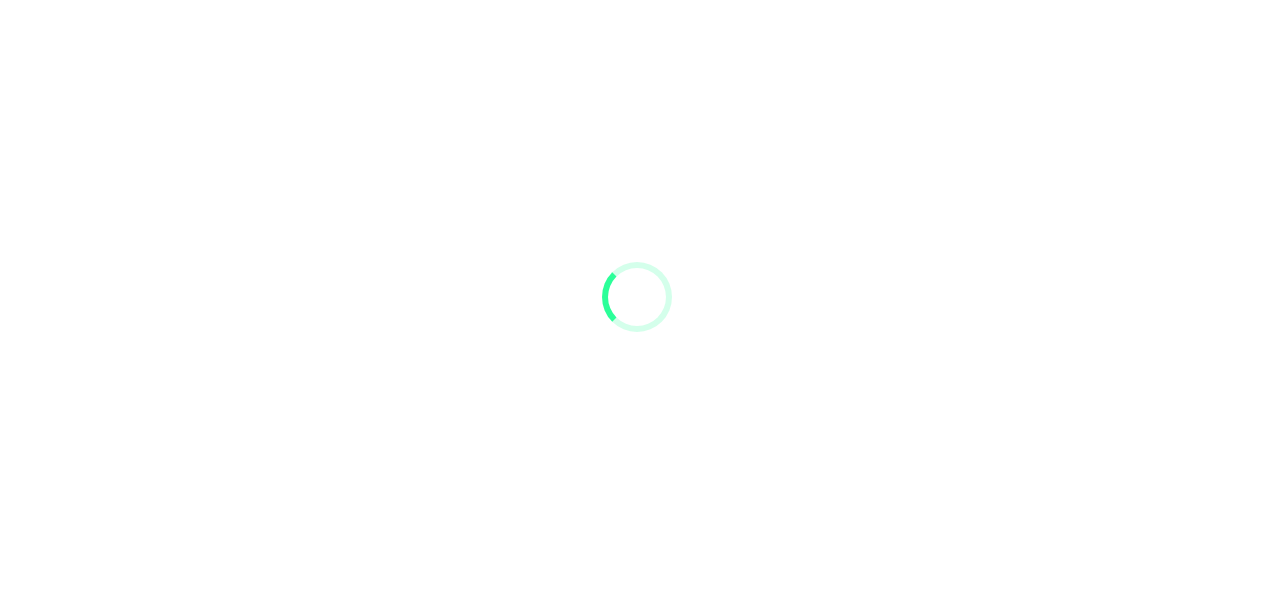 scroll, scrollTop: 0, scrollLeft: 0, axis: both 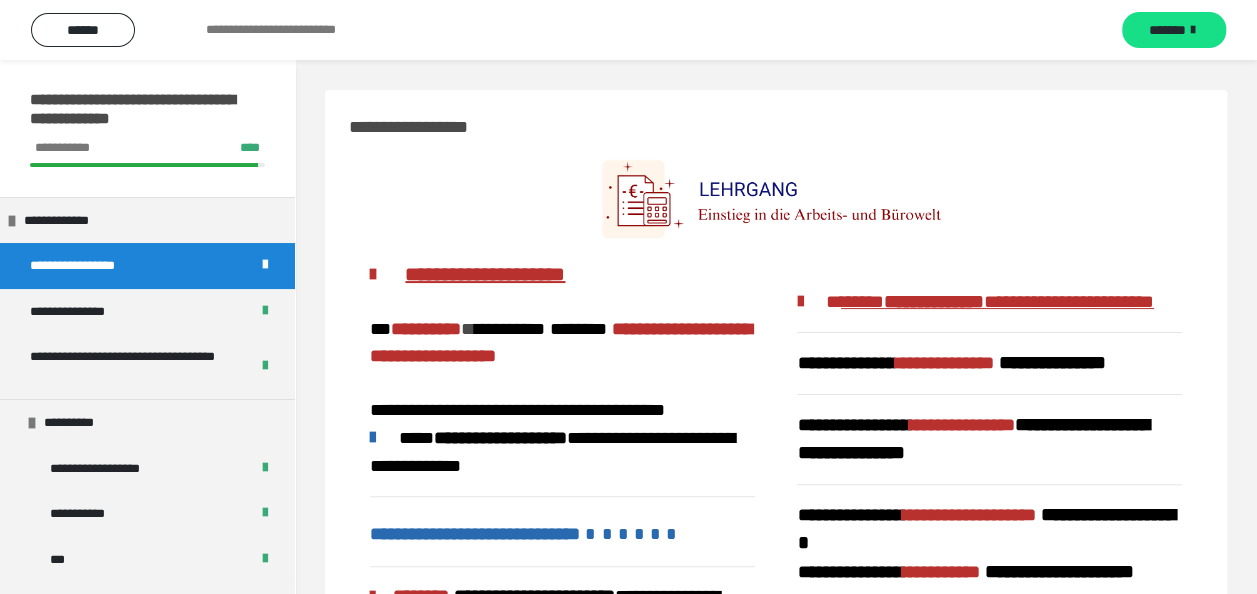 click at bounding box center [385, 274] 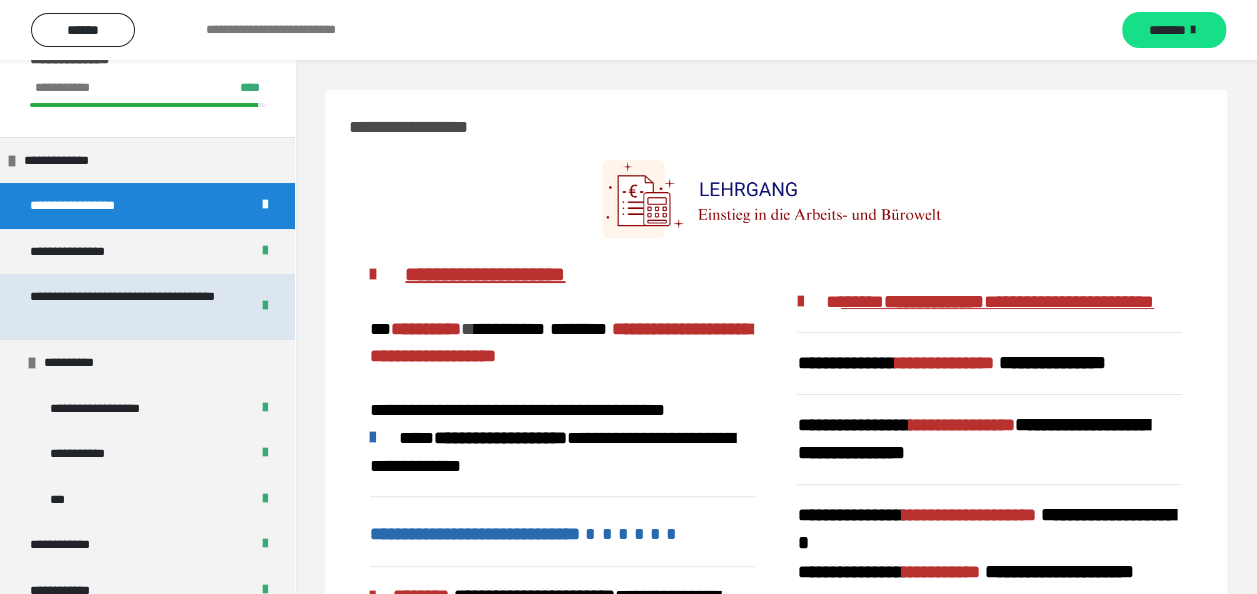 scroll, scrollTop: 0, scrollLeft: 0, axis: both 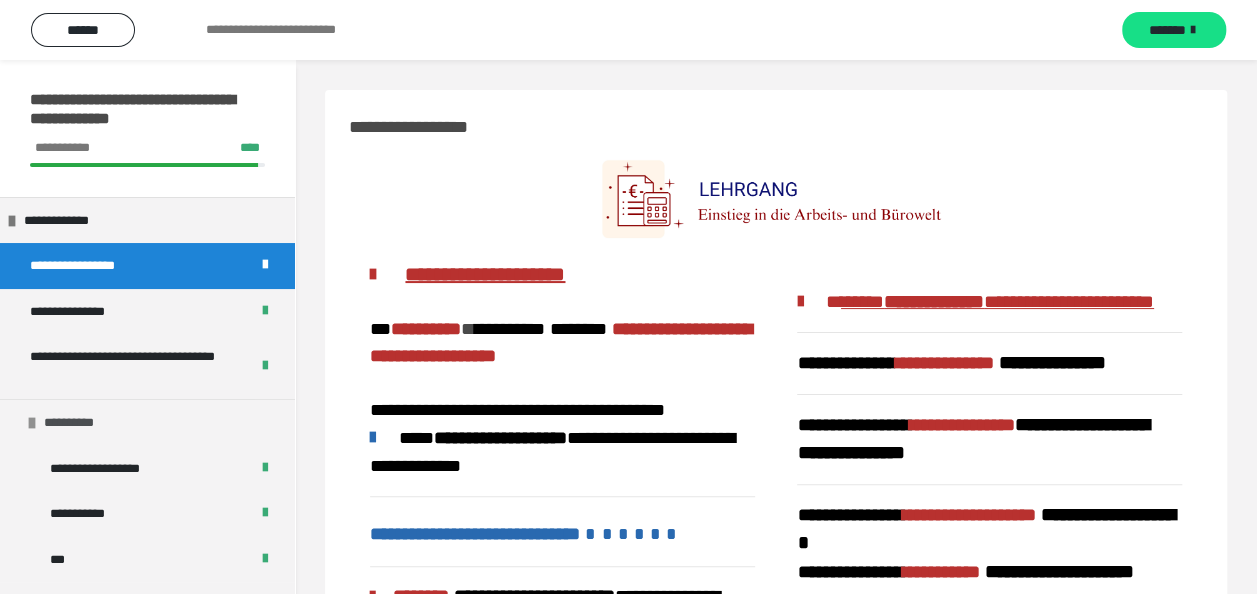 click on "**********" at bounding box center [78, 423] 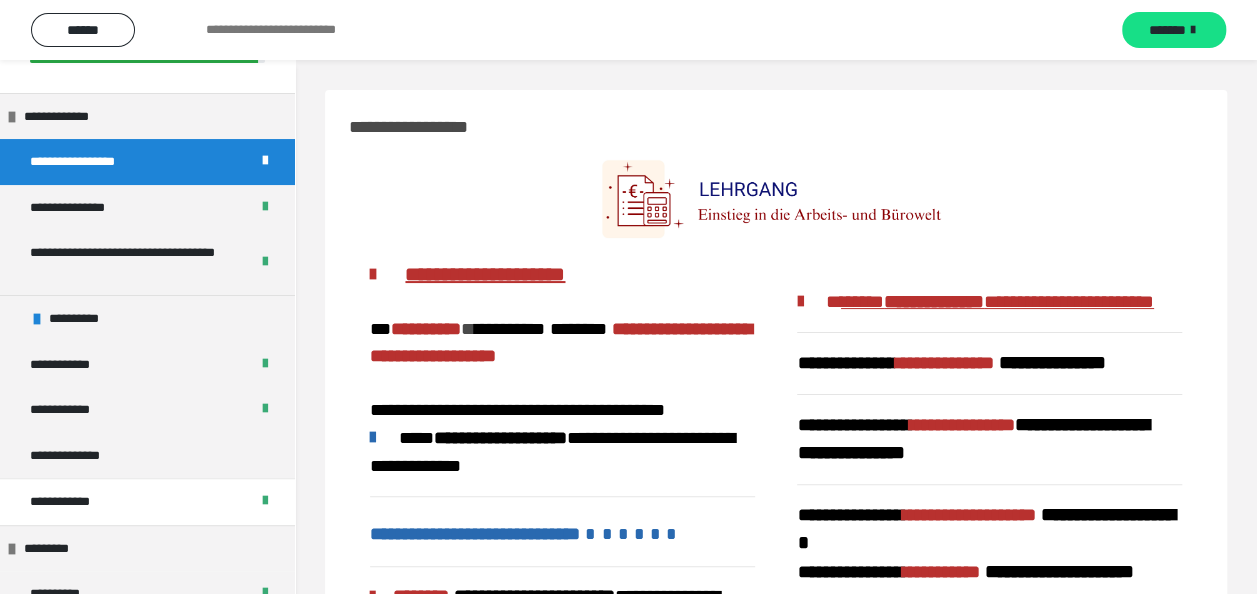 scroll, scrollTop: 100, scrollLeft: 0, axis: vertical 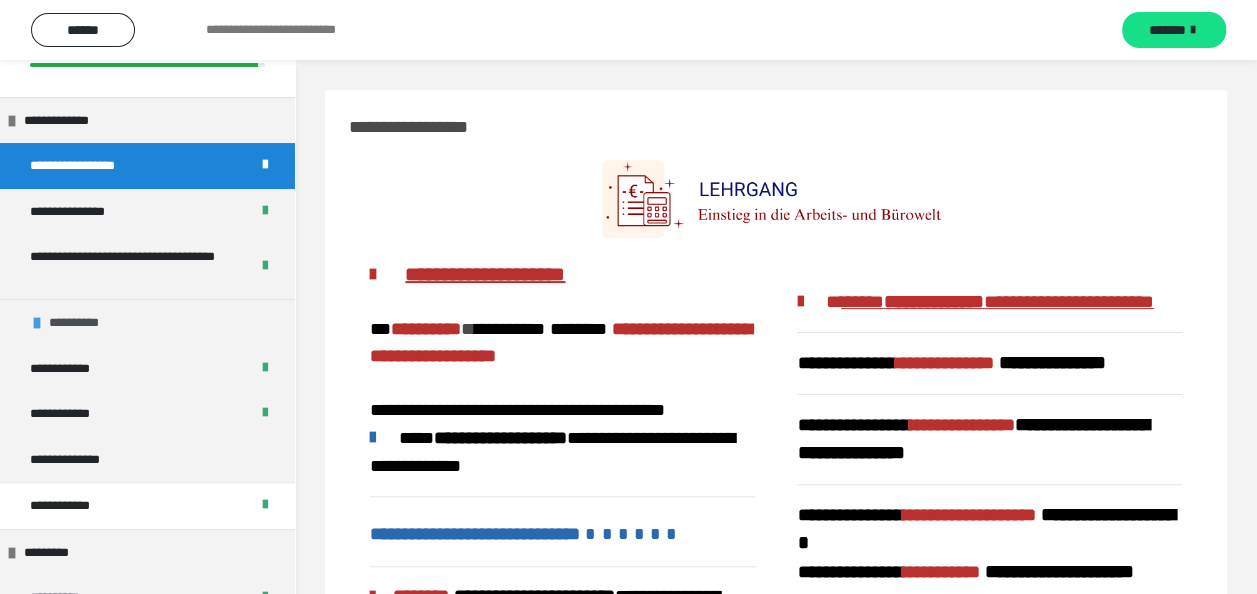 click on "**********" at bounding box center [83, 323] 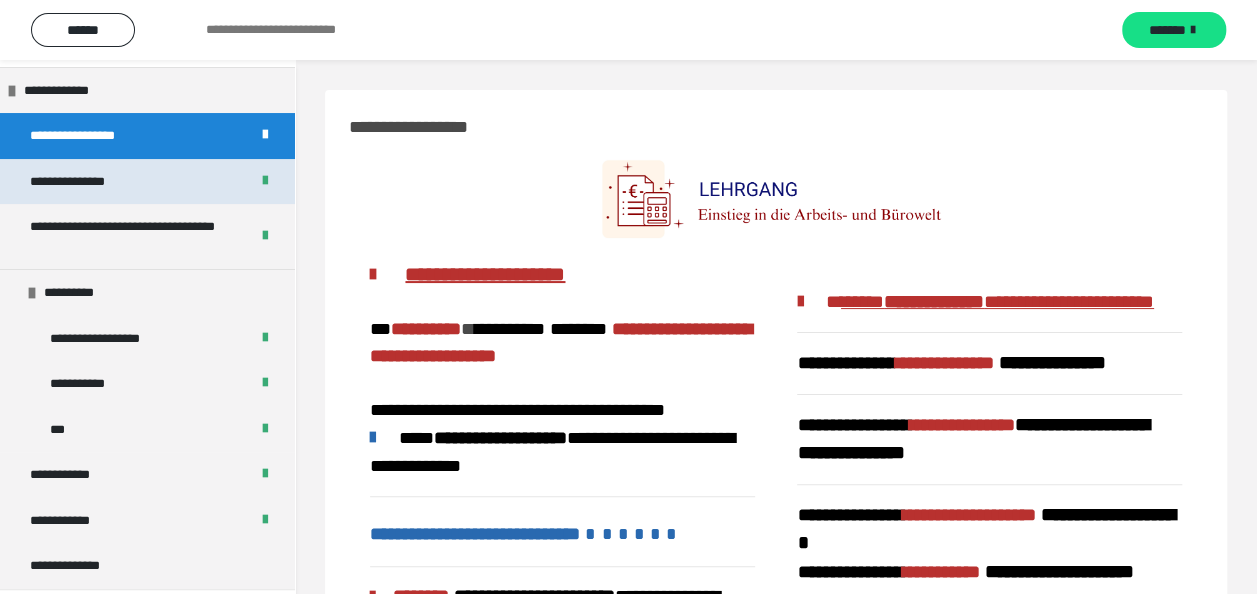 scroll, scrollTop: 100, scrollLeft: 0, axis: vertical 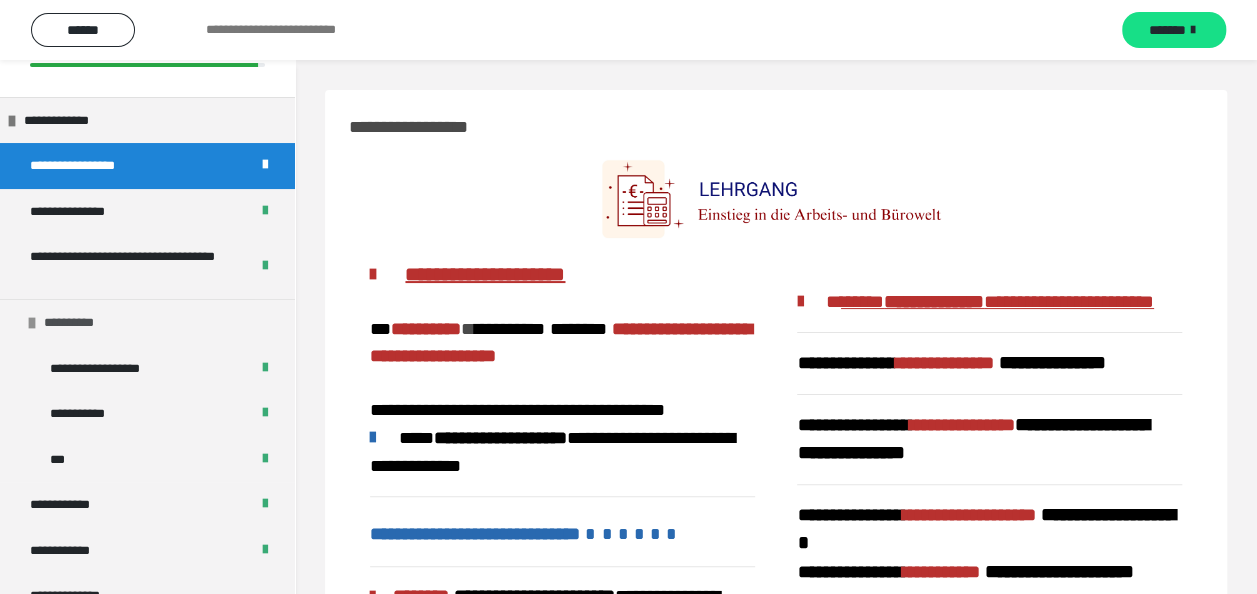 click on "**********" at bounding box center [78, 323] 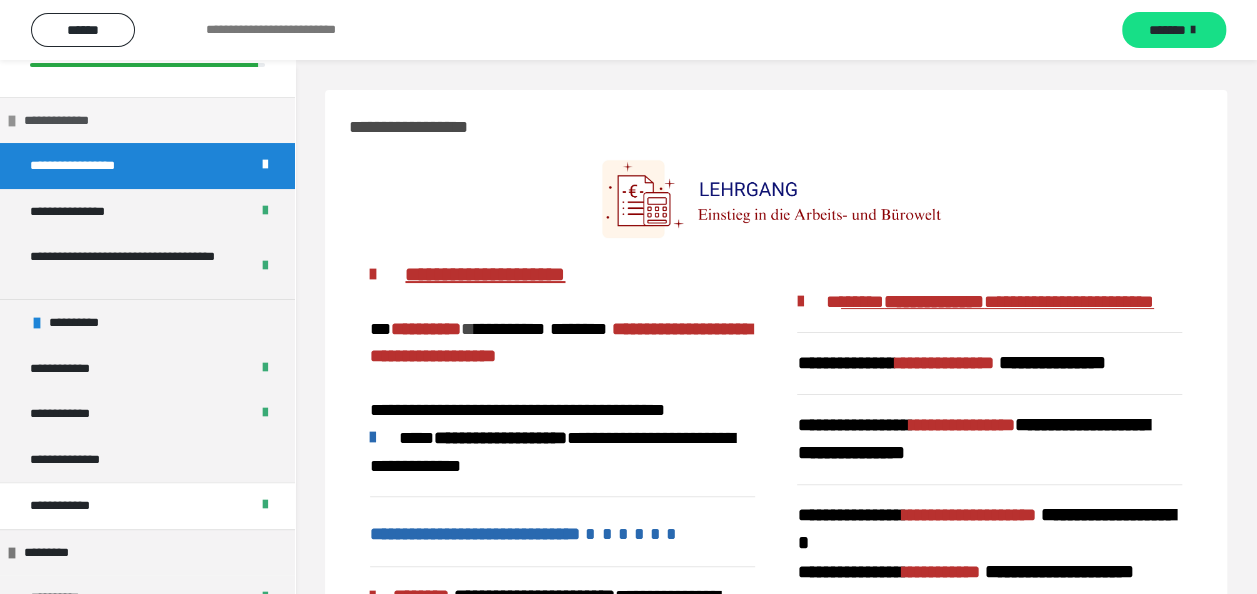 click on "**********" at bounding box center [67, 121] 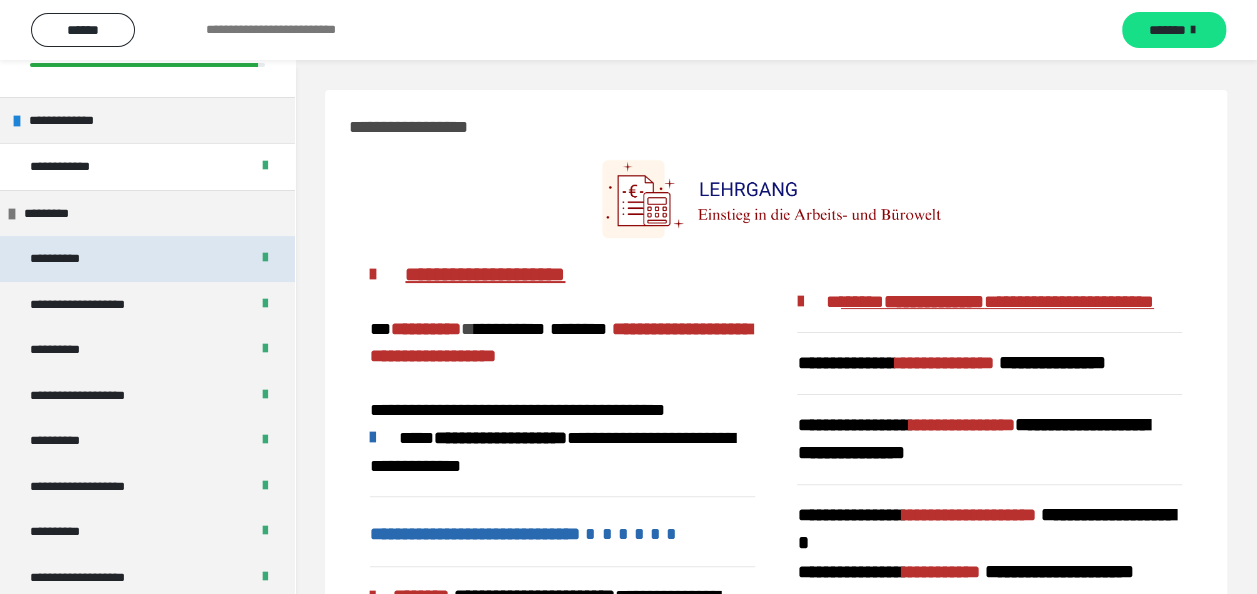 click on "**********" at bounding box center (67, 259) 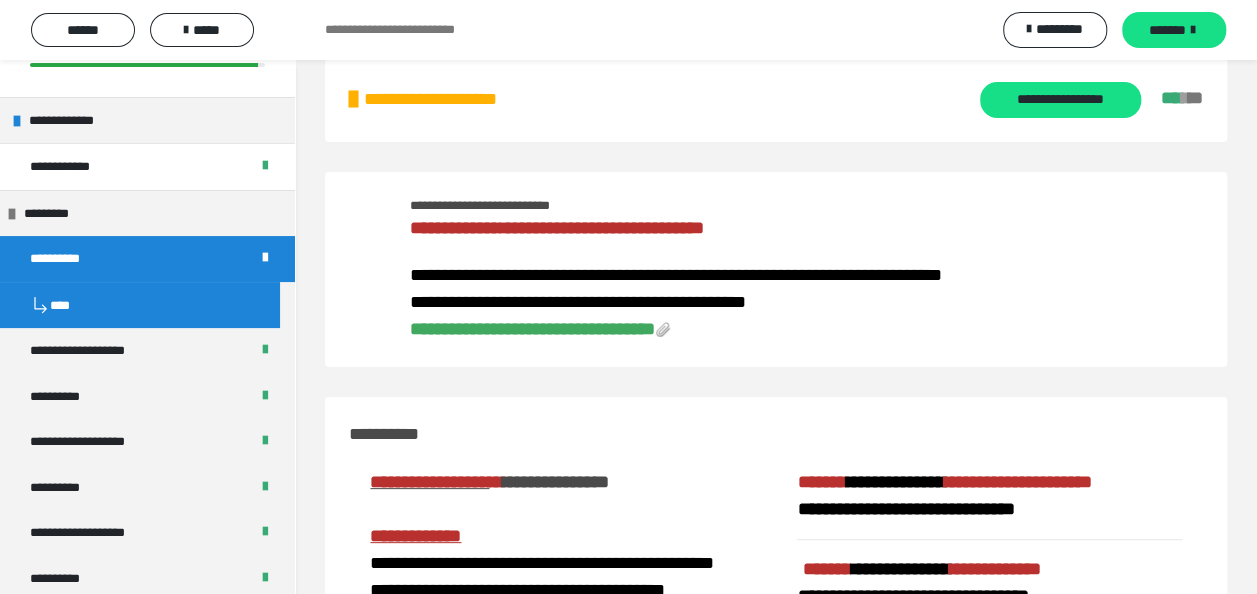 scroll, scrollTop: 0, scrollLeft: 0, axis: both 